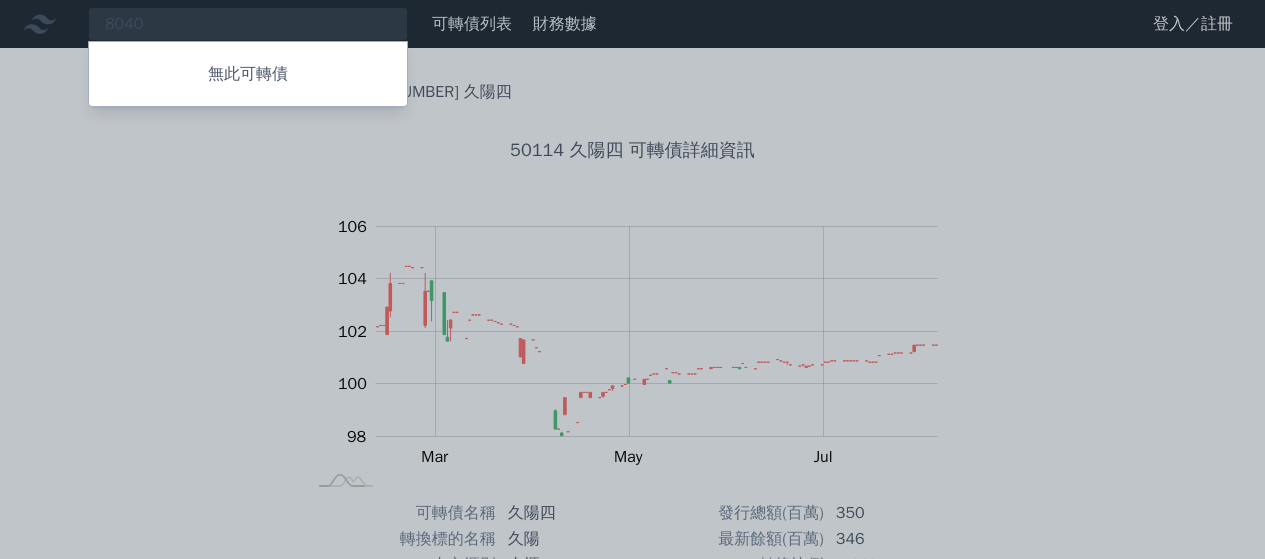 scroll, scrollTop: 0, scrollLeft: 0, axis: both 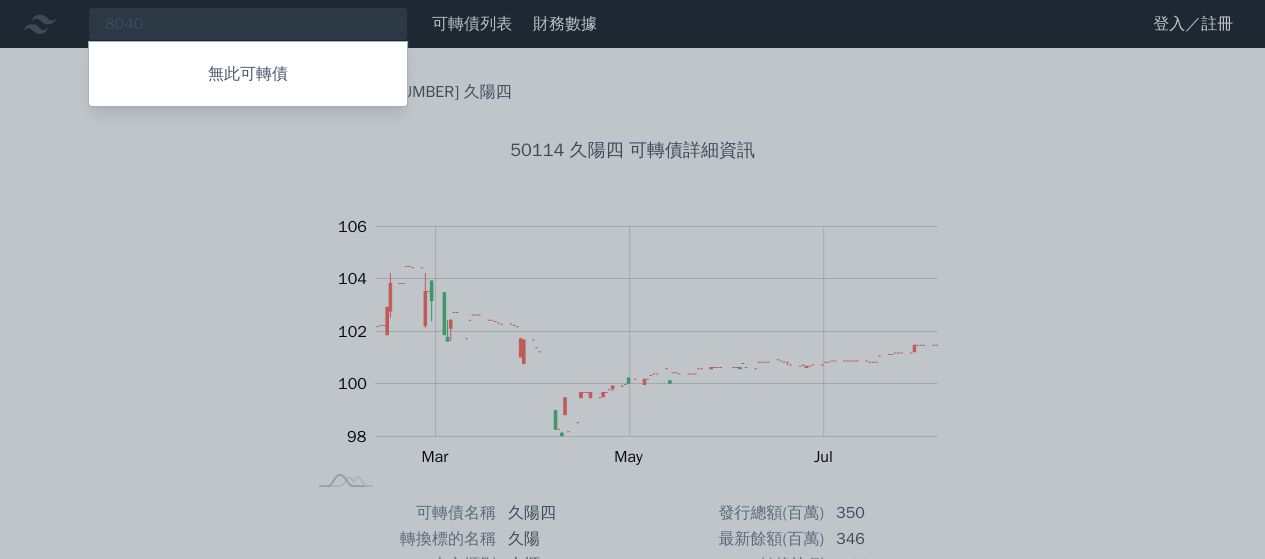 click at bounding box center [632, 279] 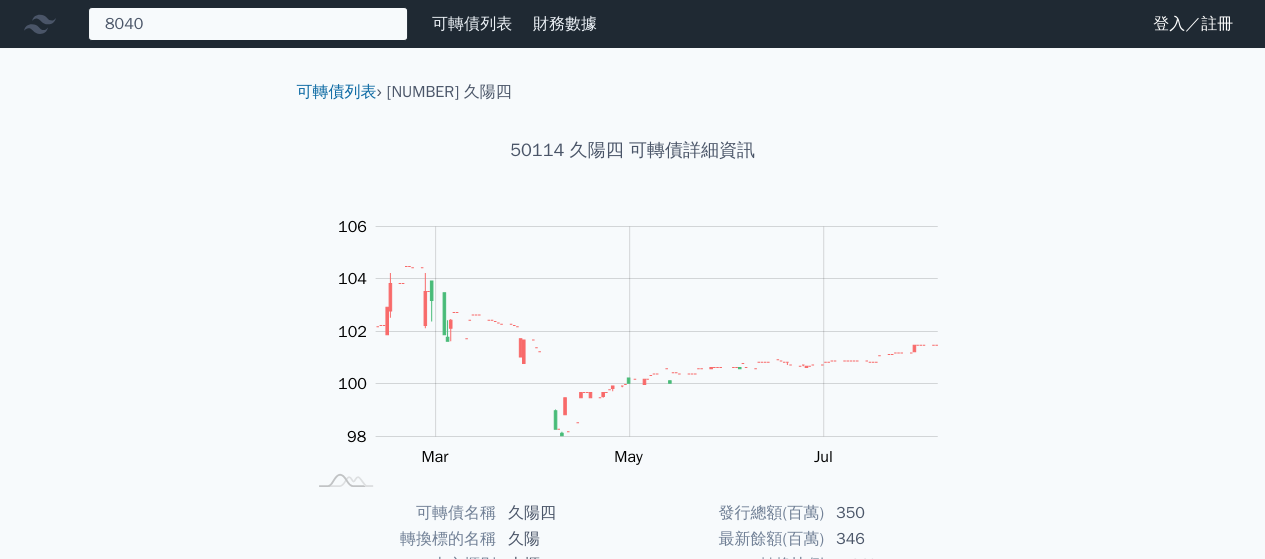 click on "8040
無此可轉債" at bounding box center [248, 24] 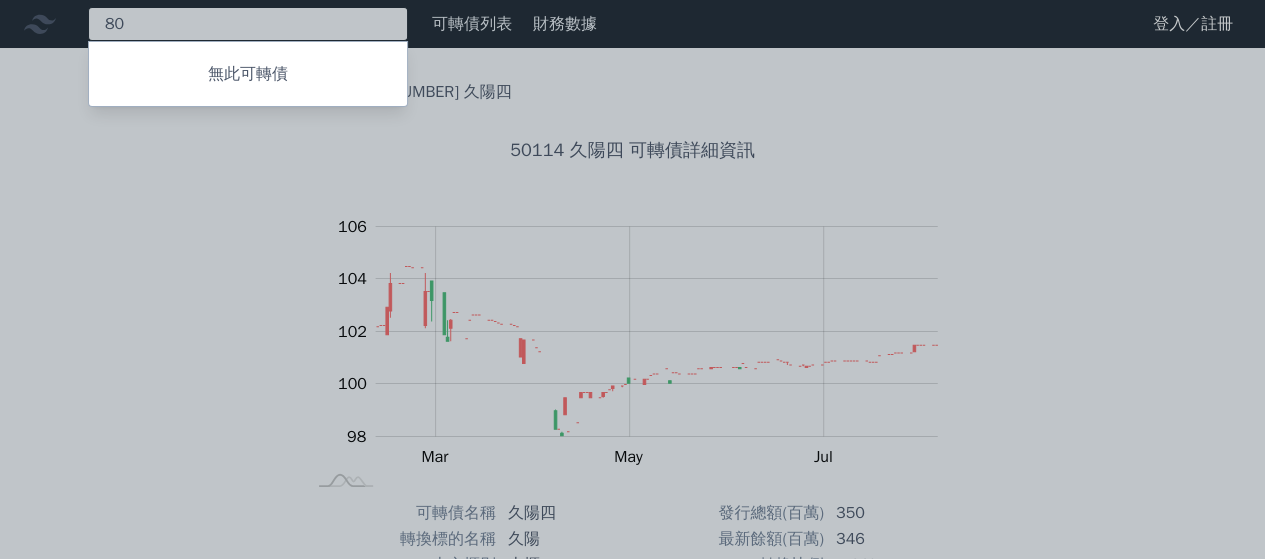 type on "8" 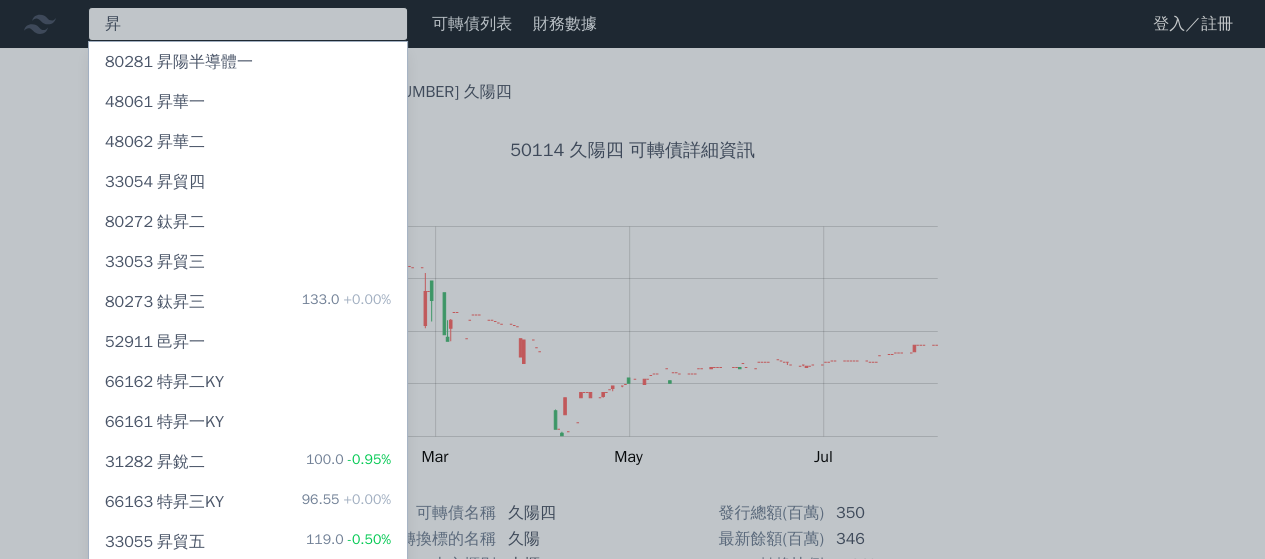 type on "昇" 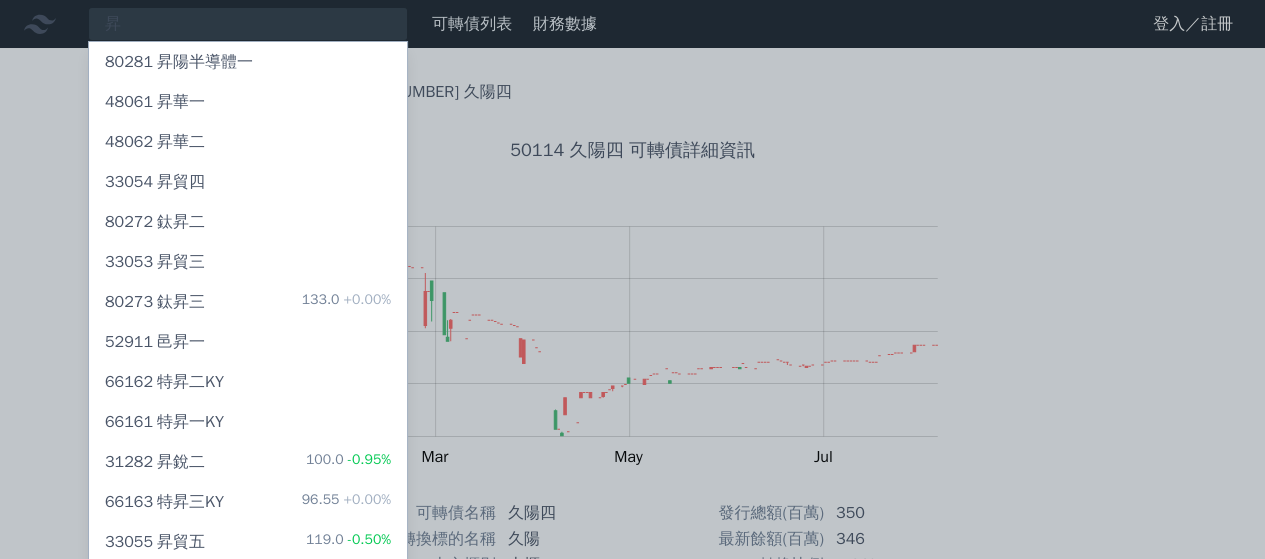 click on "[NUMBER] 昇貿四" at bounding box center (155, 182) 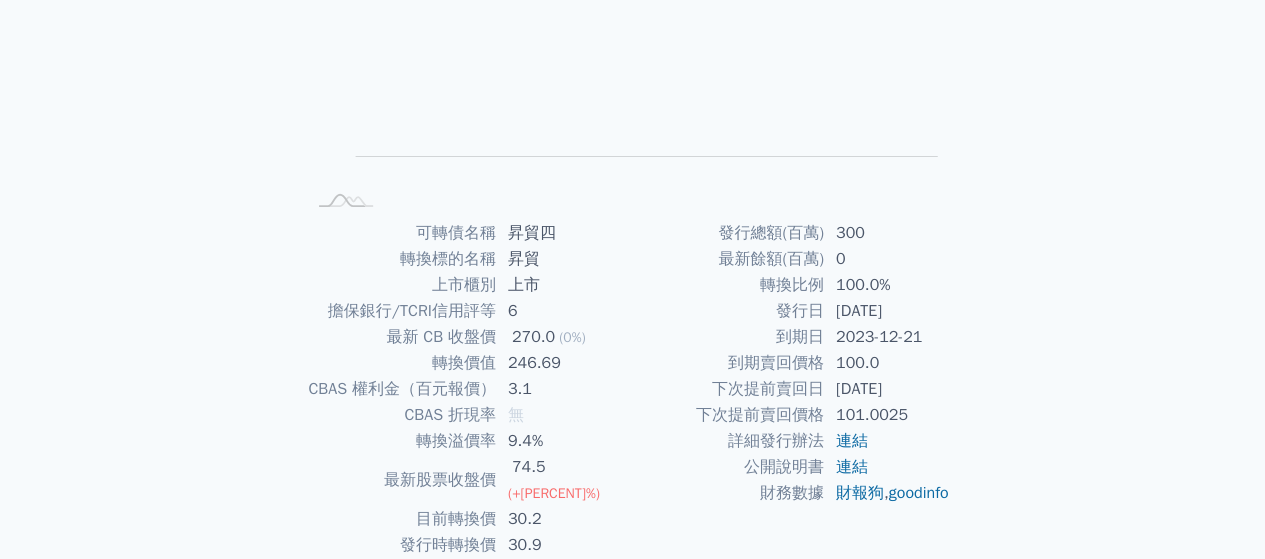 scroll, scrollTop: 320, scrollLeft: 0, axis: vertical 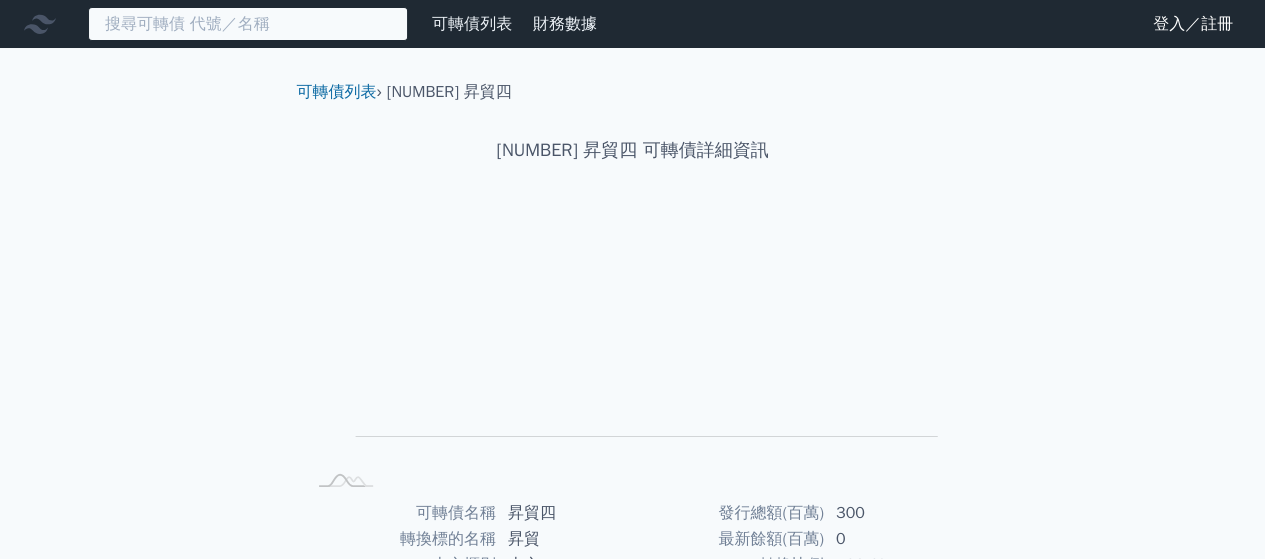 click at bounding box center [248, 24] 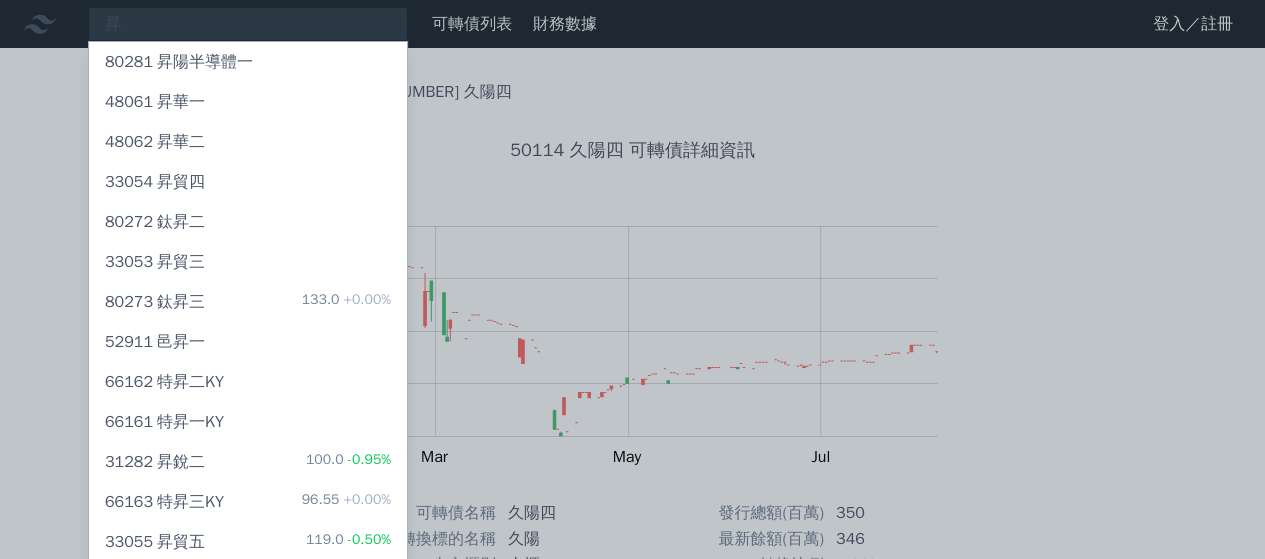 click on "33055 昇貿五" at bounding box center (155, 542) 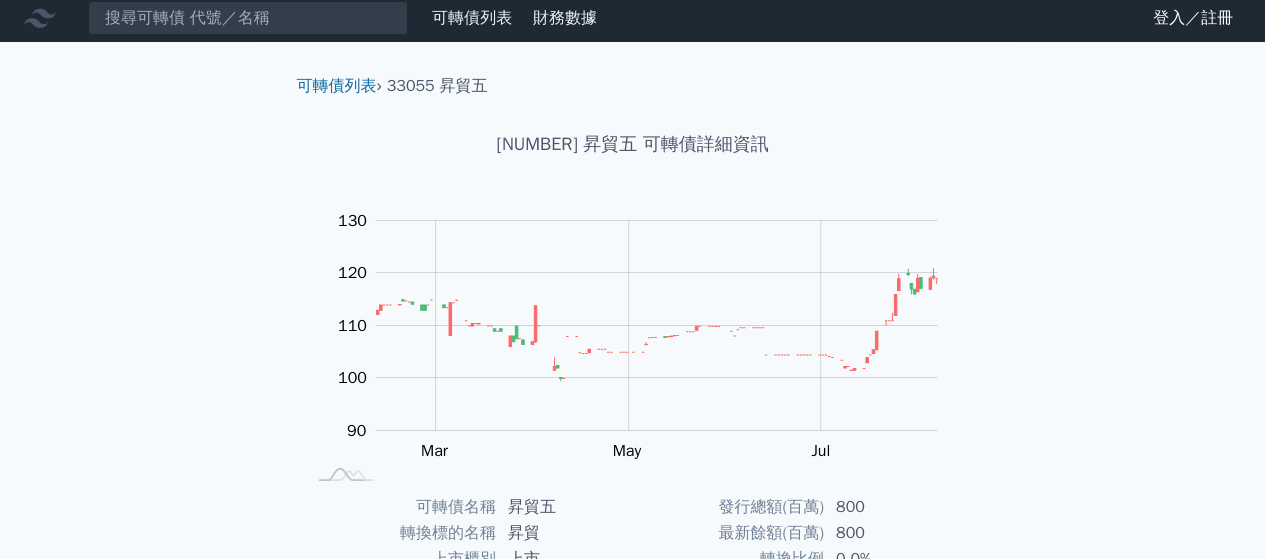 scroll, scrollTop: 0, scrollLeft: 0, axis: both 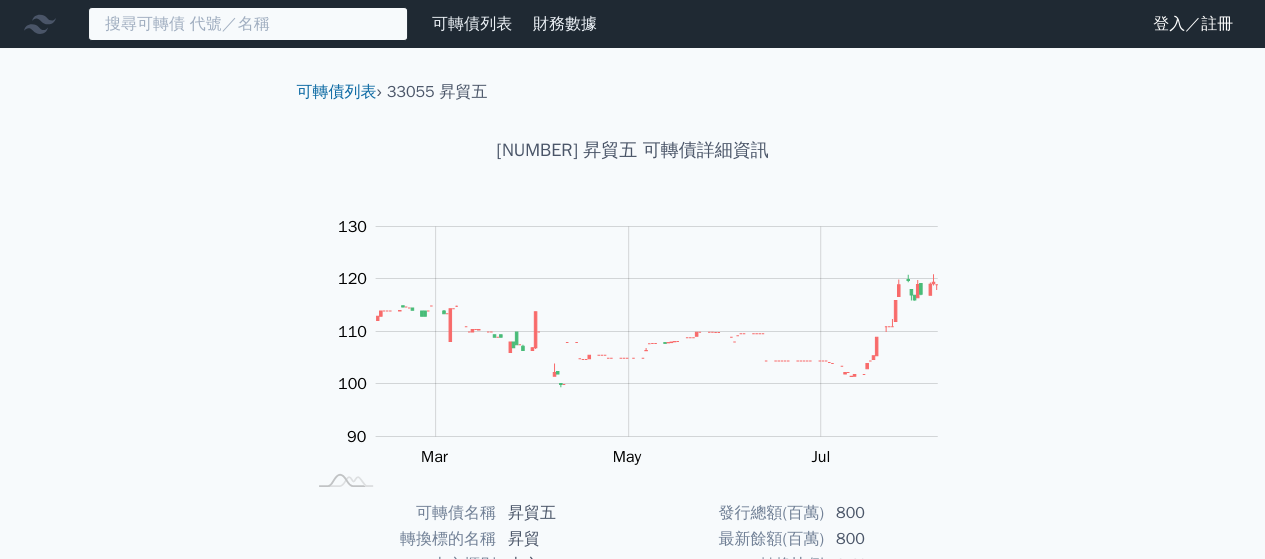 click at bounding box center (248, 24) 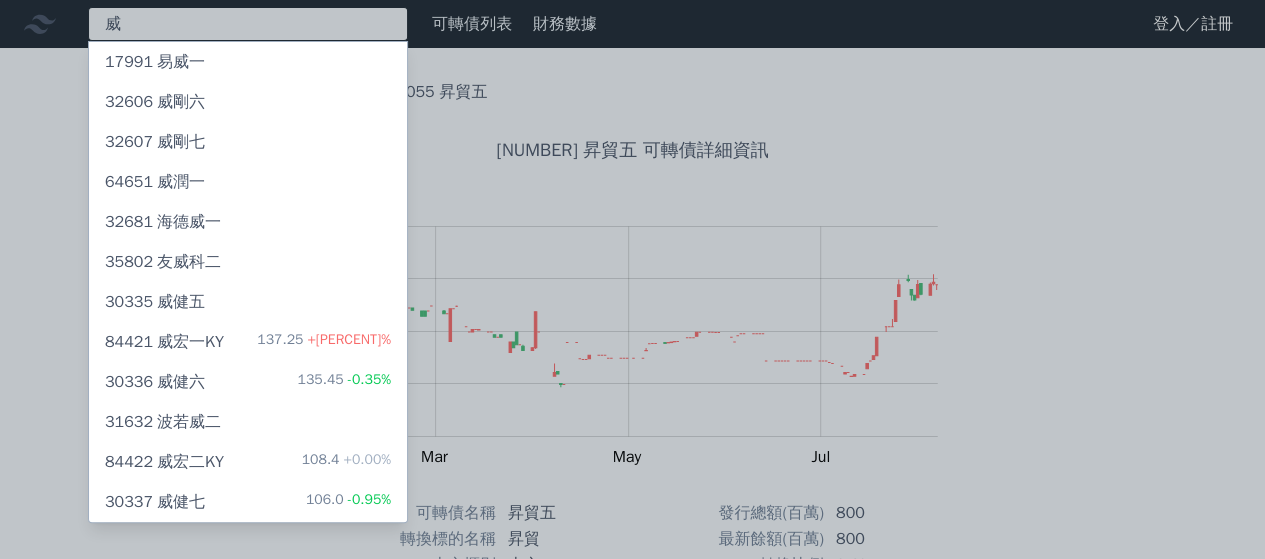 type on "威" 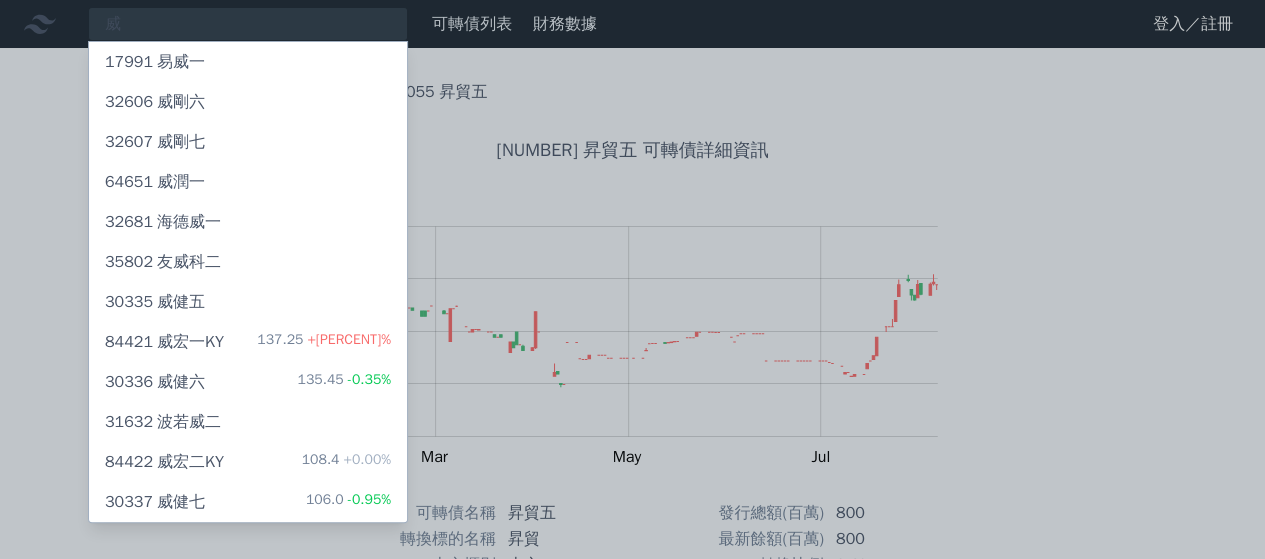 click on "[NUMBER] 威健五" at bounding box center (155, 302) 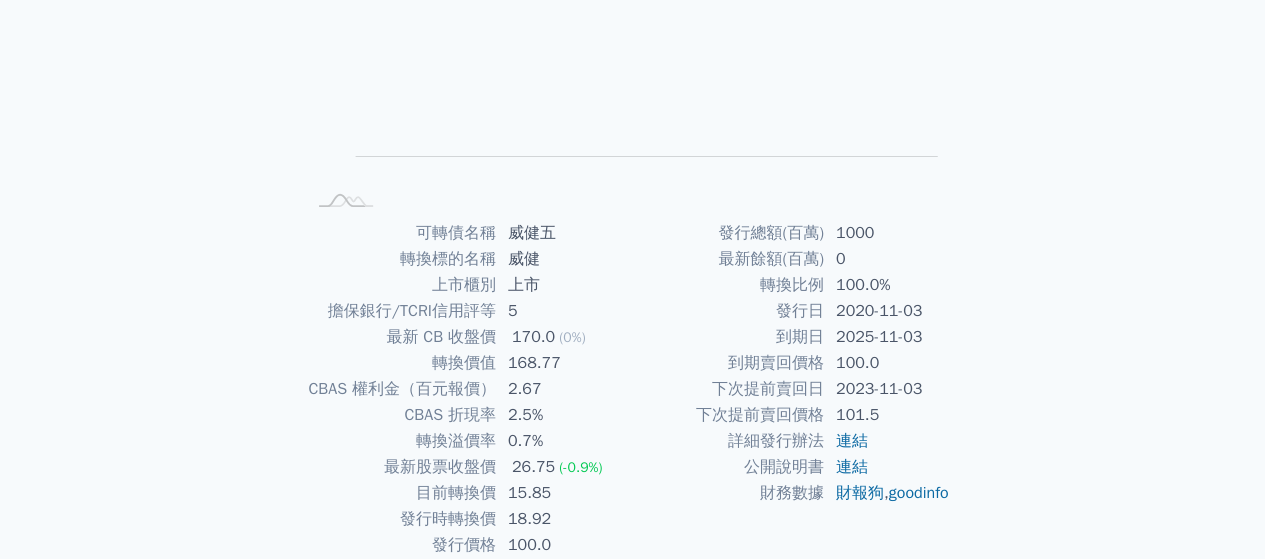 scroll, scrollTop: 320, scrollLeft: 0, axis: vertical 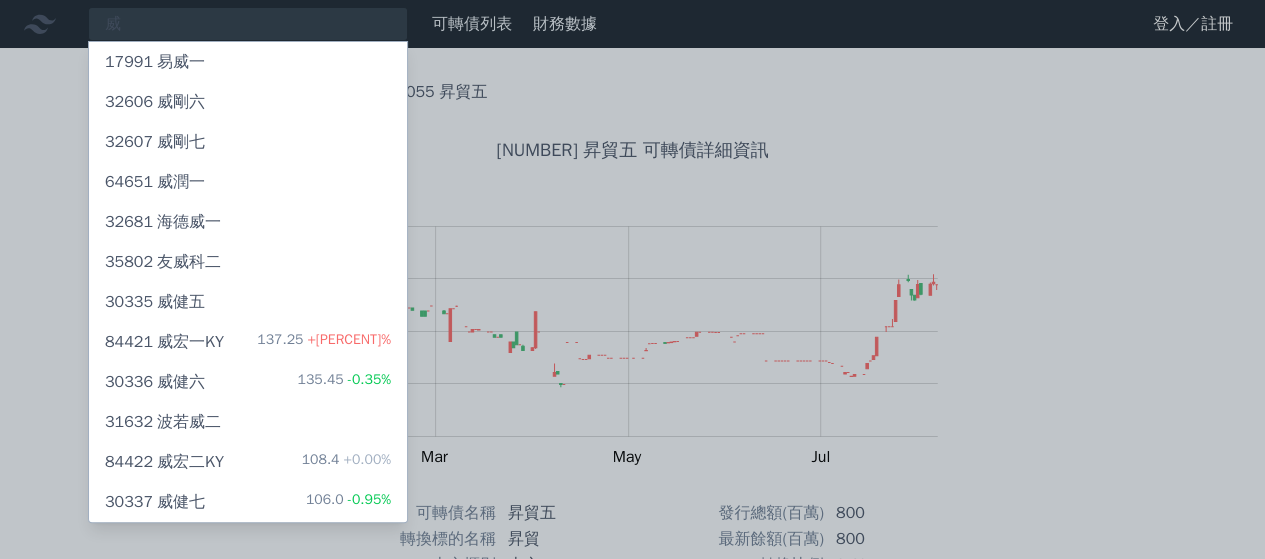 click on "[NUMBER] 威健六" at bounding box center [155, 382] 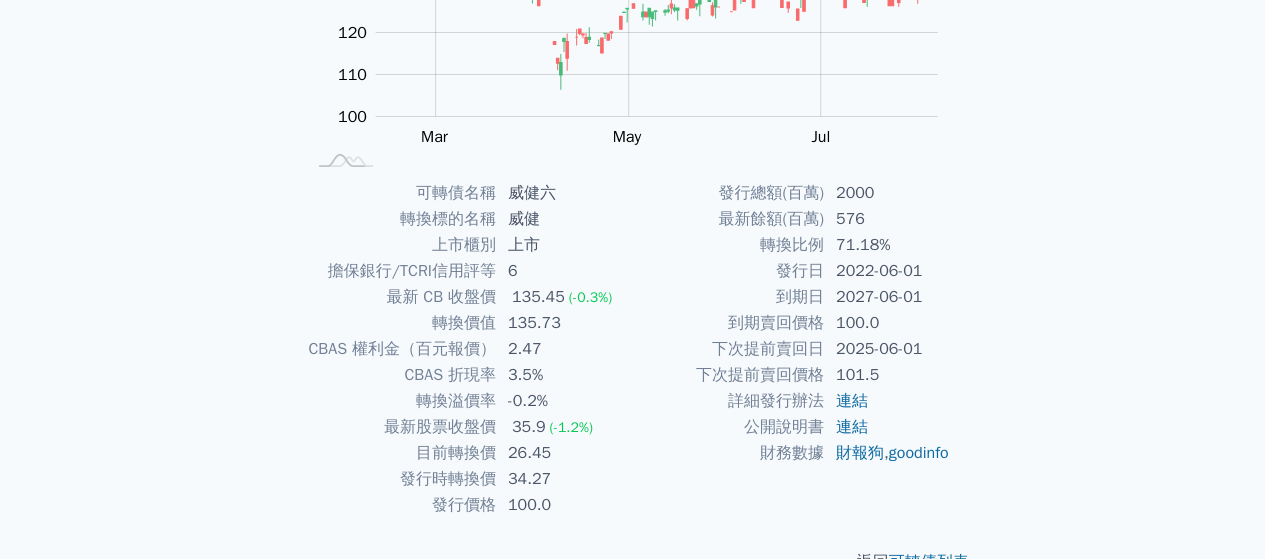 scroll, scrollTop: 360, scrollLeft: 0, axis: vertical 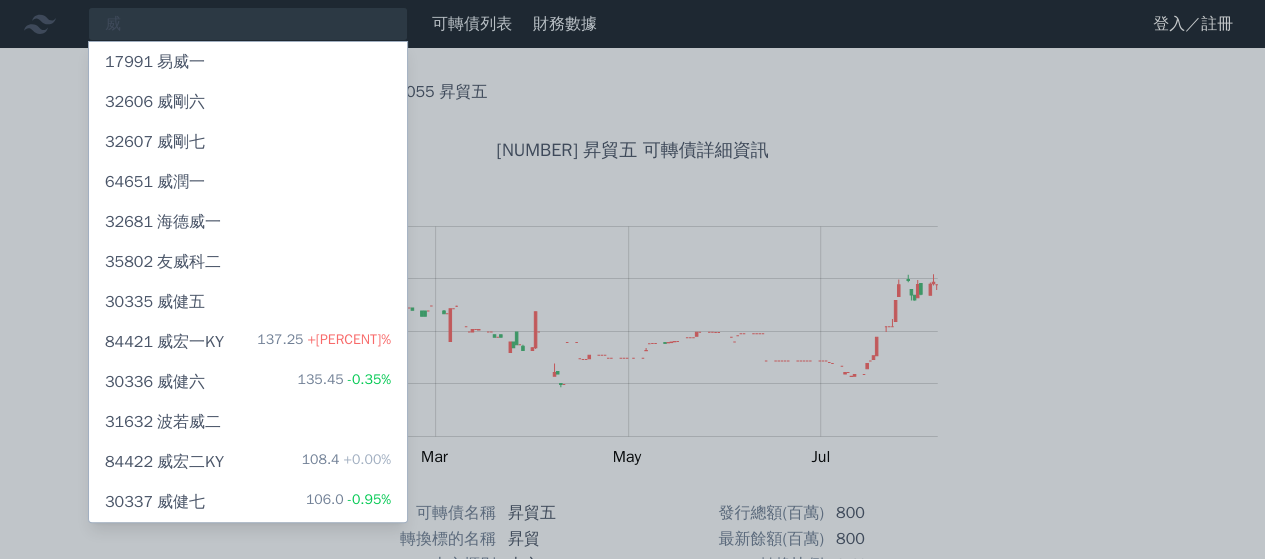 click on "[NUMBER] 威健七
[PRICE] -[PERCENT]%" at bounding box center (248, 502) 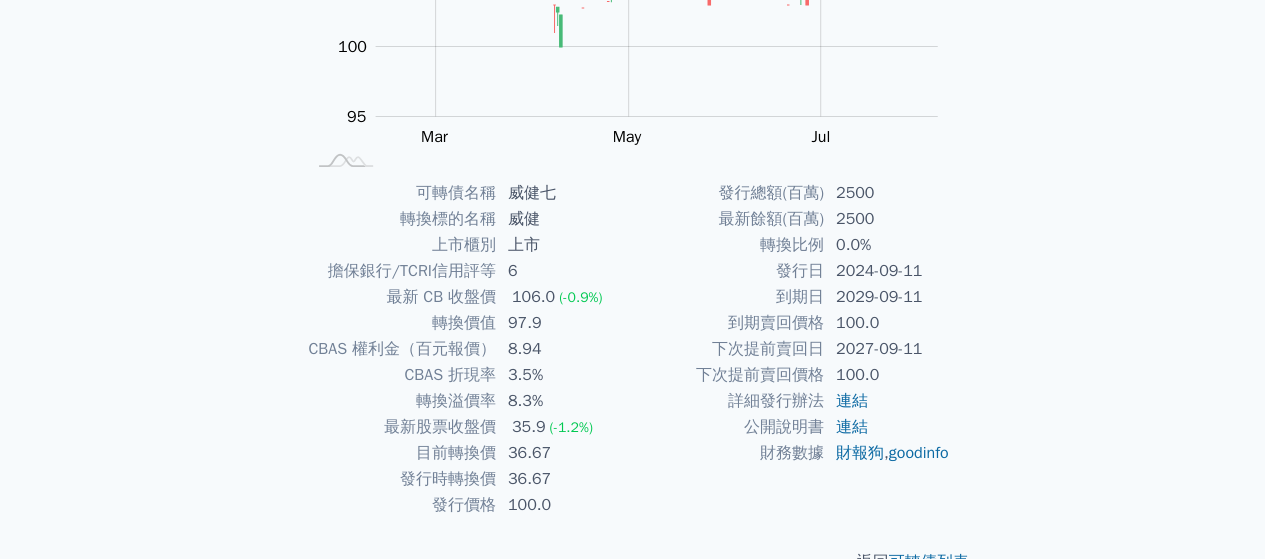 scroll, scrollTop: 360, scrollLeft: 0, axis: vertical 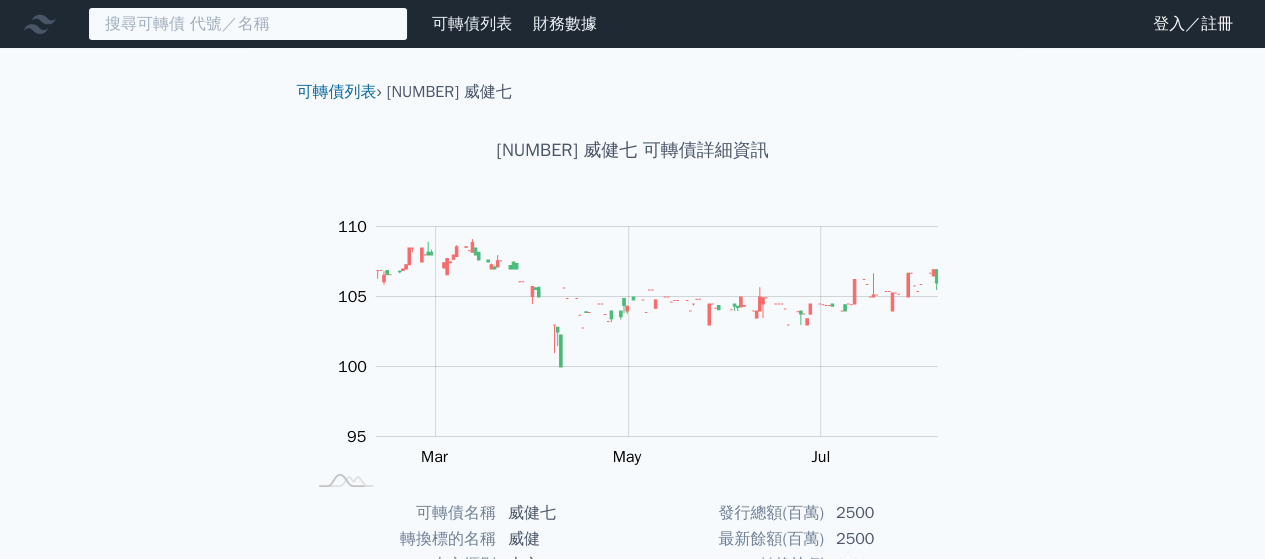 click at bounding box center (248, 24) 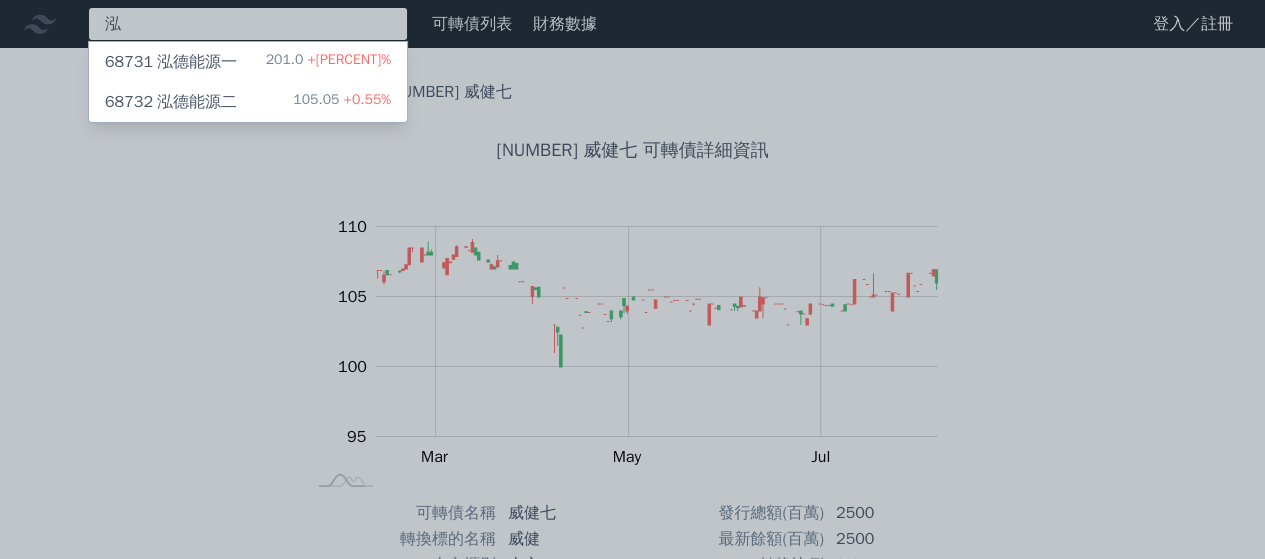 type on "泓" 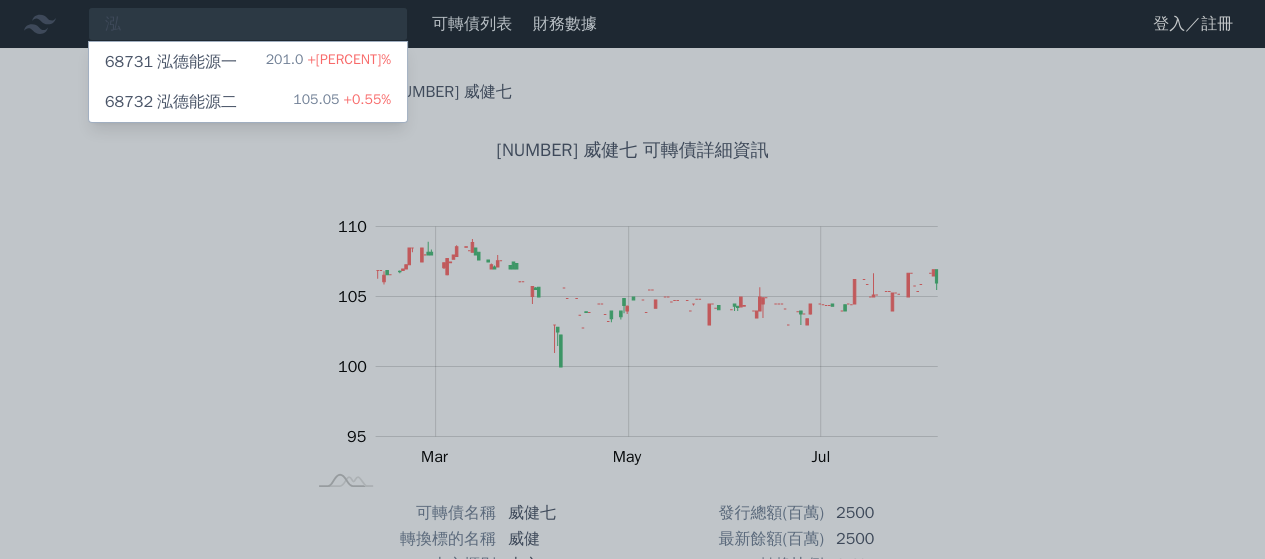 click on "[NUMBER] 泓德能源二" at bounding box center [171, 102] 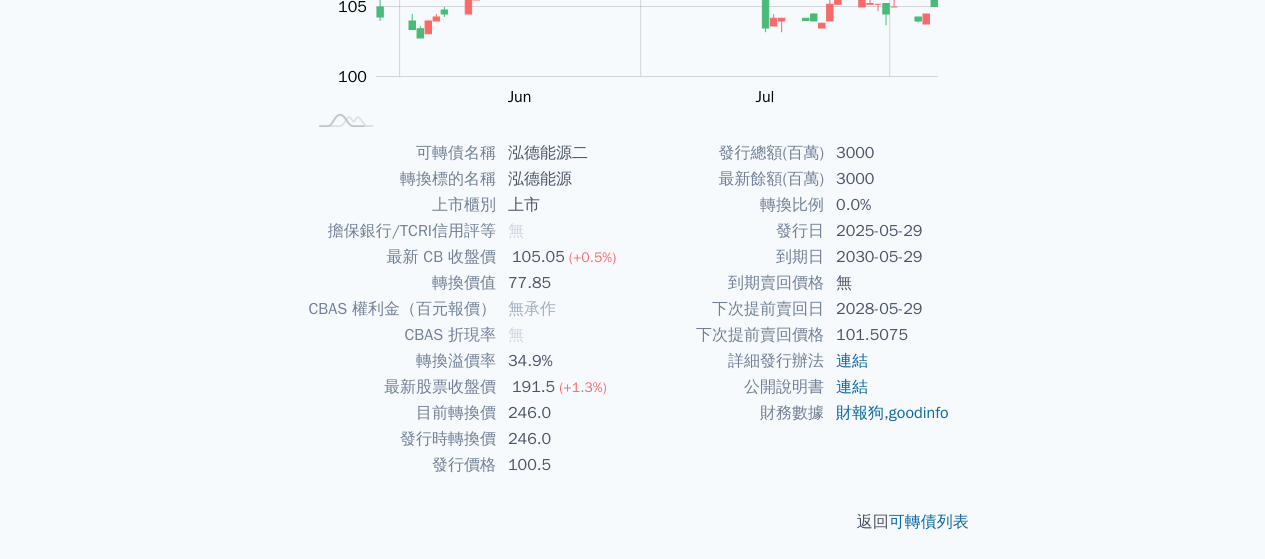 scroll, scrollTop: 366, scrollLeft: 0, axis: vertical 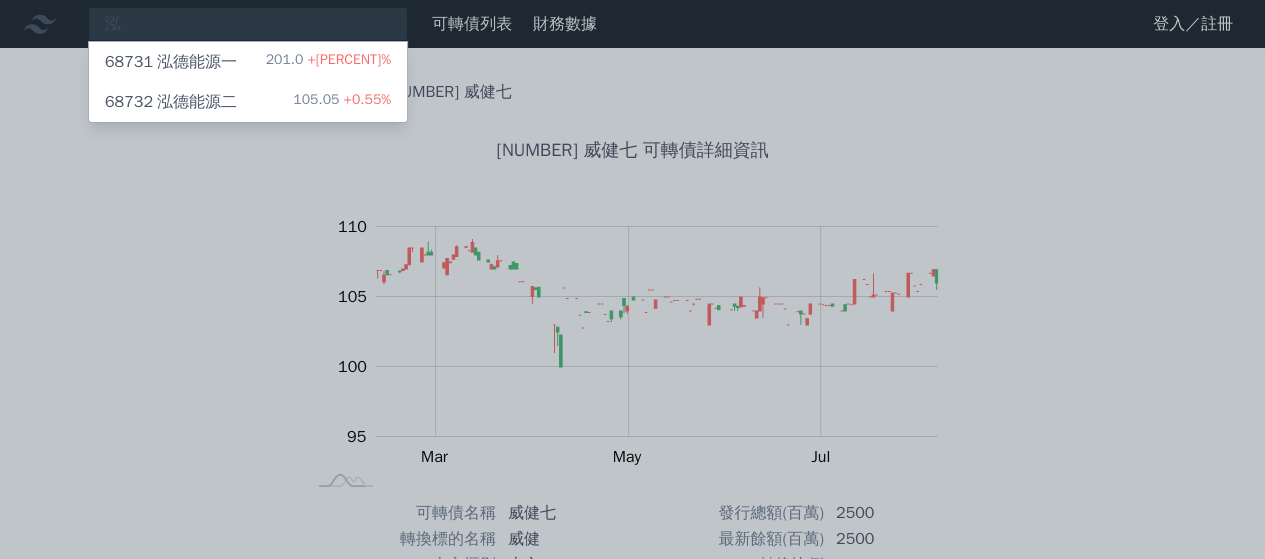 click on "68731 泓德能源一" at bounding box center [171, 62] 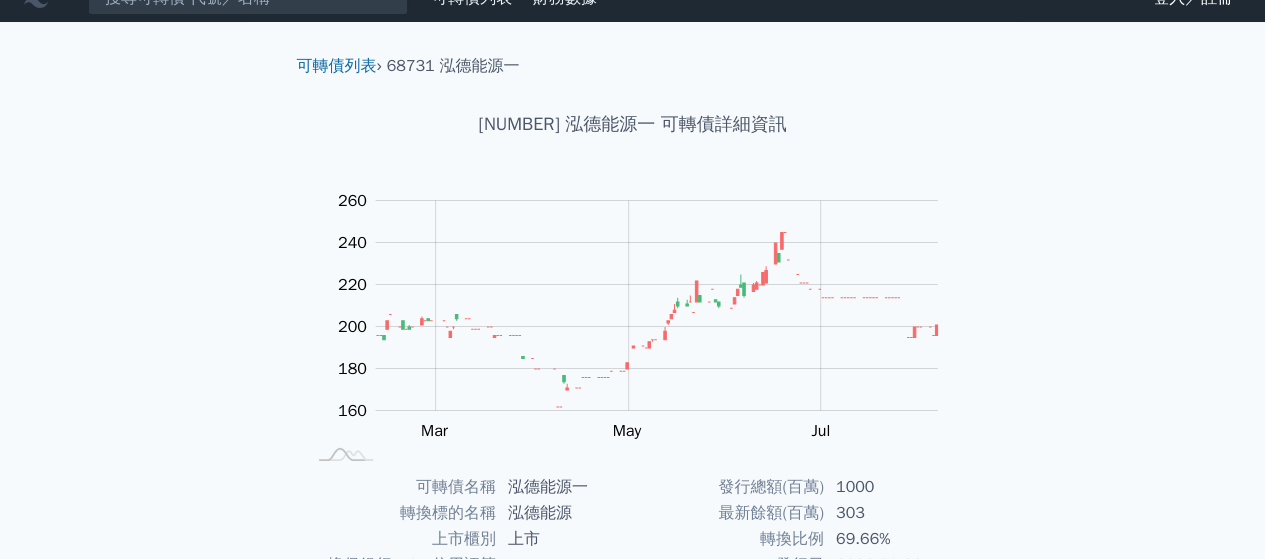 scroll, scrollTop: 0, scrollLeft: 0, axis: both 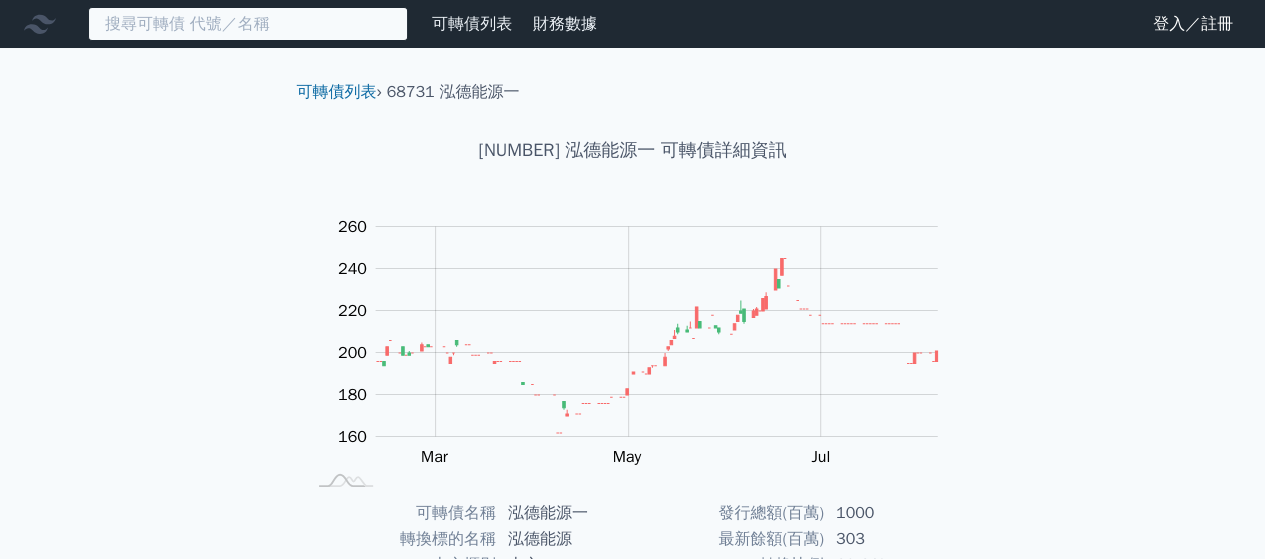 click at bounding box center [248, 24] 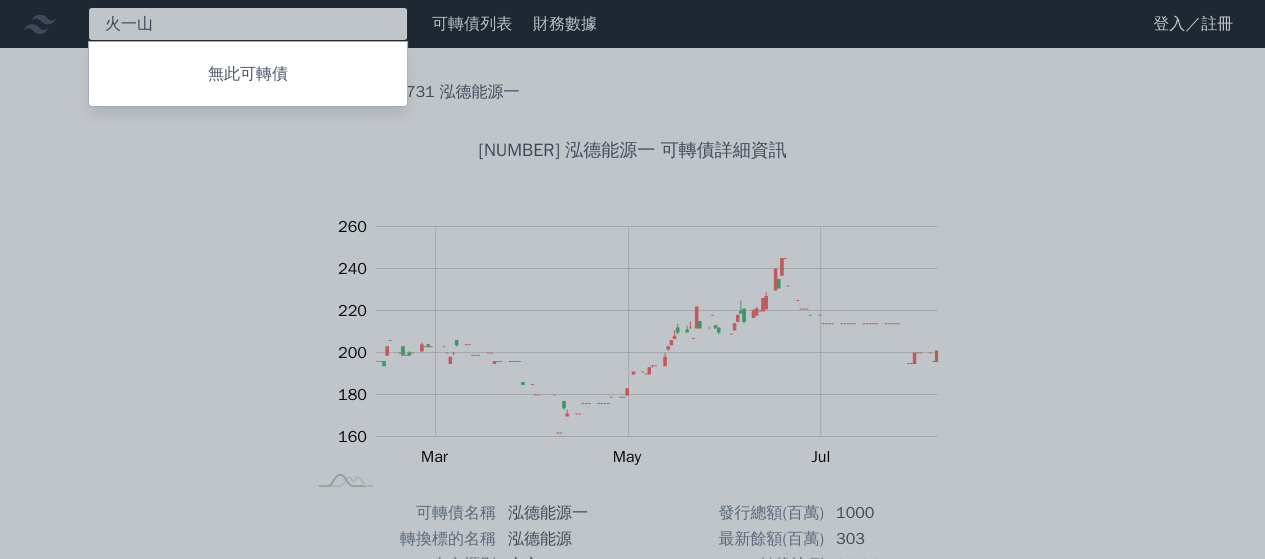type on "光" 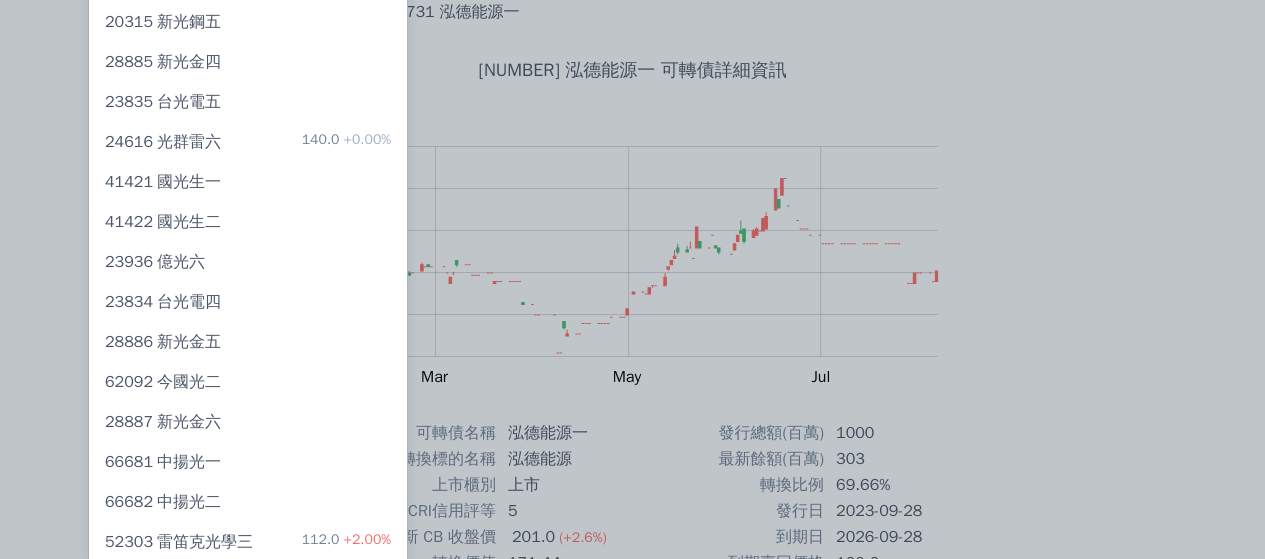 scroll, scrollTop: 120, scrollLeft: 0, axis: vertical 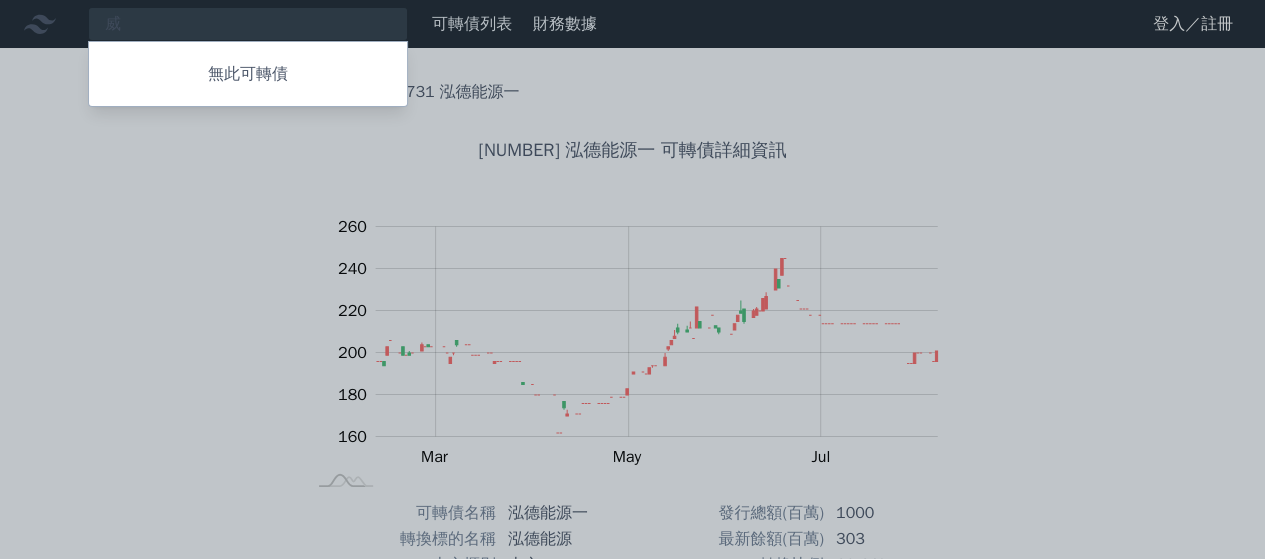 click at bounding box center [632, 279] 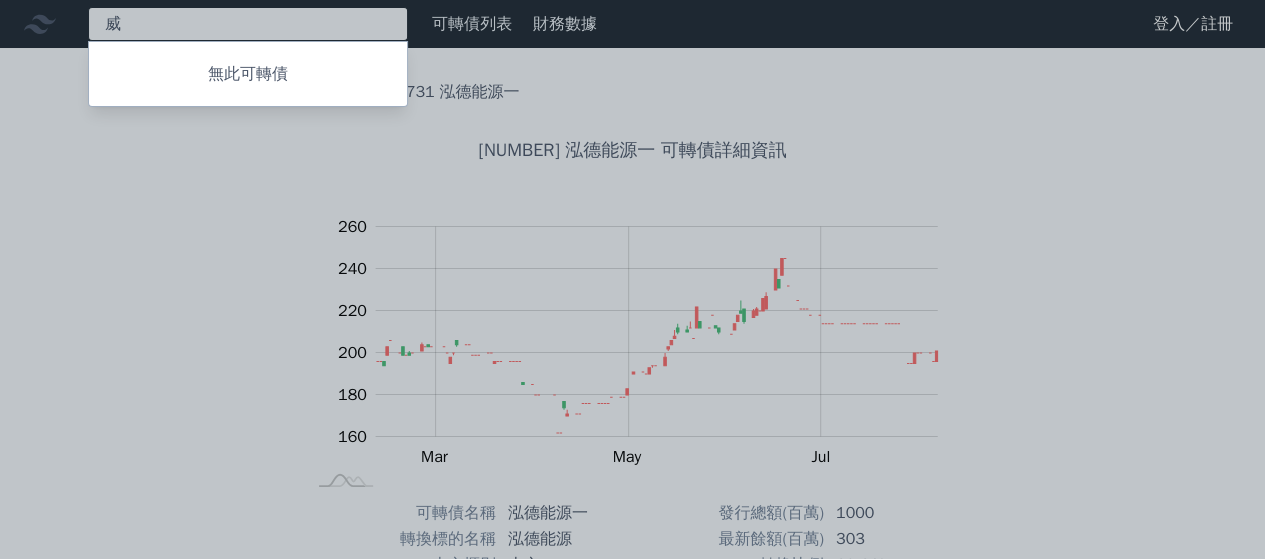 click on "威
無此可轉債" at bounding box center [248, 24] 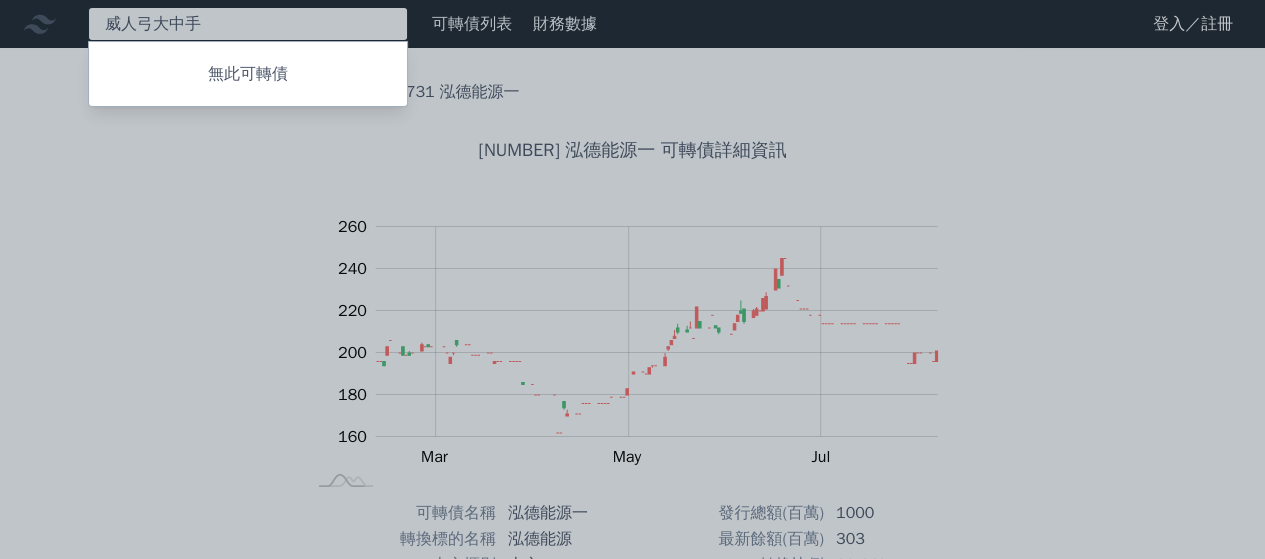 type on "威" 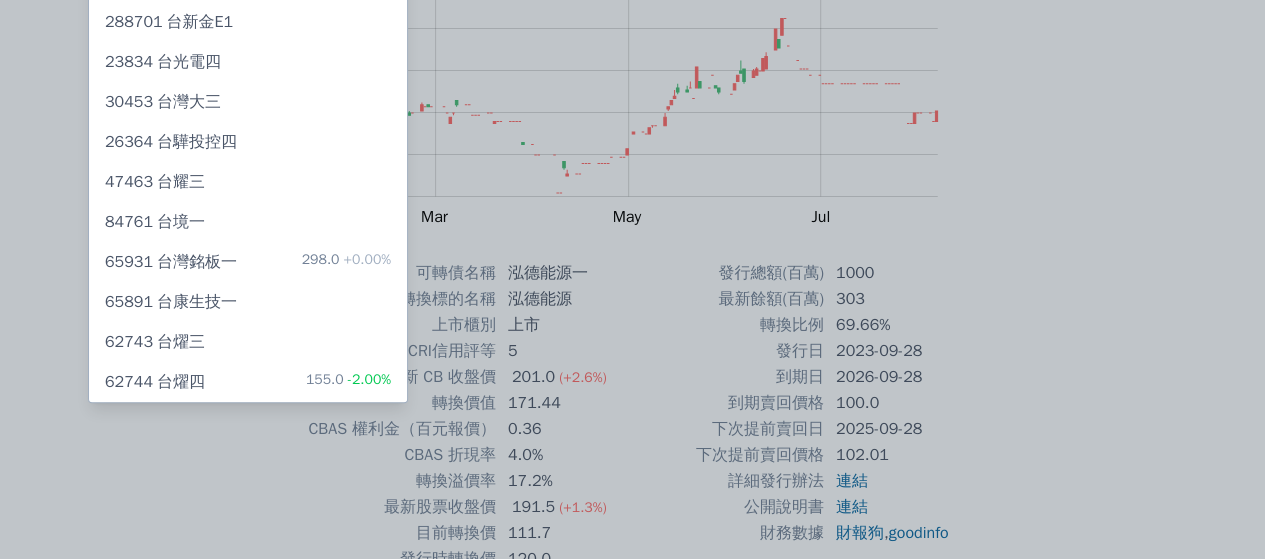 scroll, scrollTop: 280, scrollLeft: 0, axis: vertical 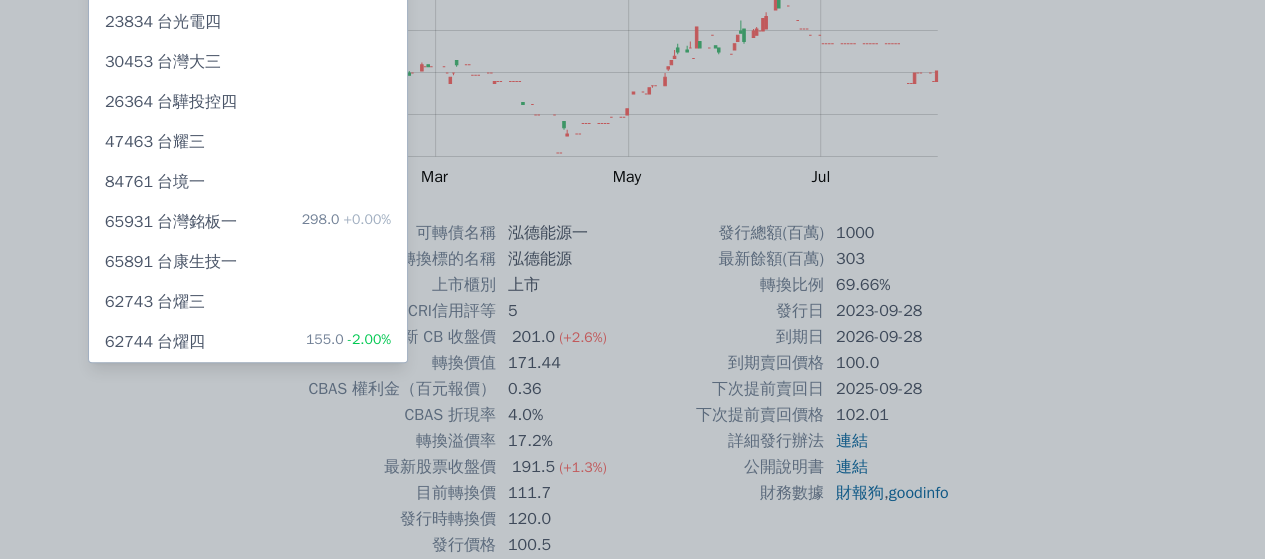 type on "台" 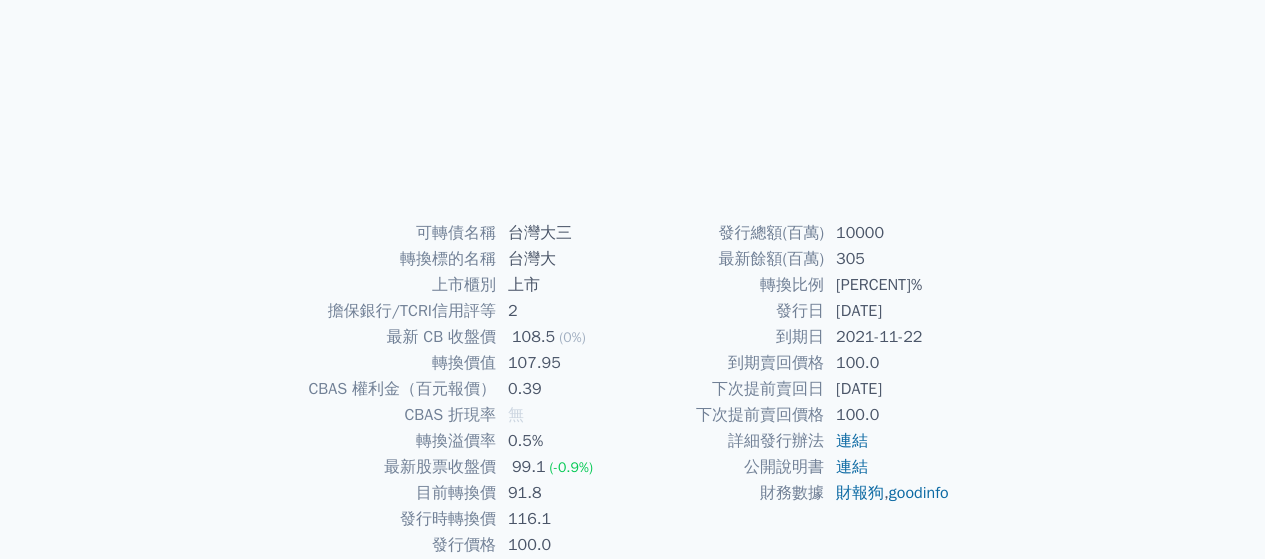 scroll, scrollTop: 0, scrollLeft: 0, axis: both 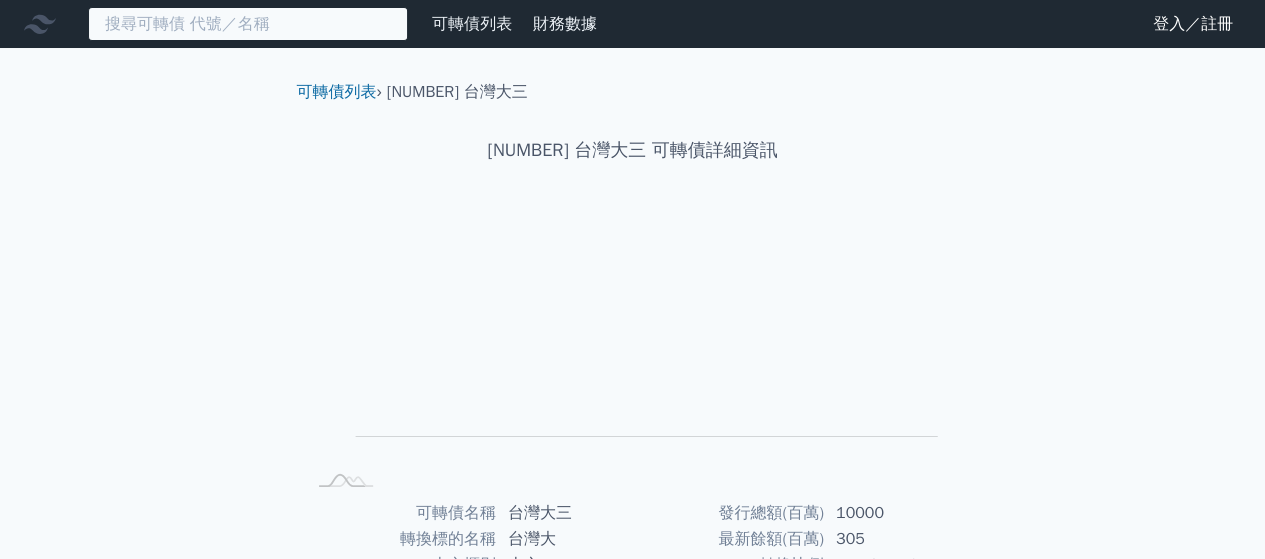 click at bounding box center (248, 24) 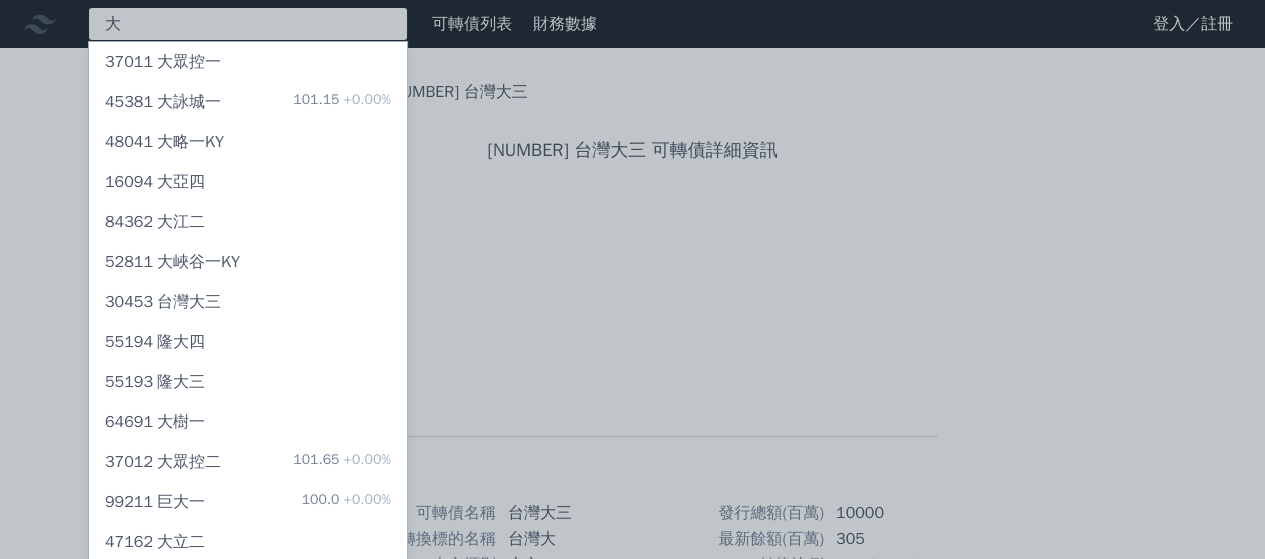 type on "大" 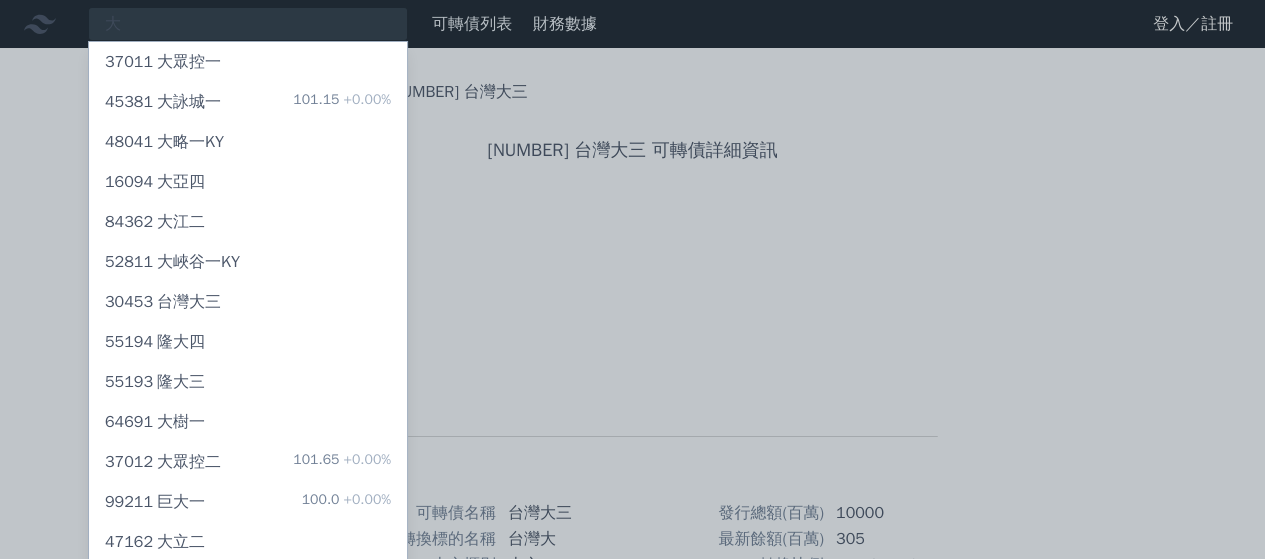 click at bounding box center [632, 279] 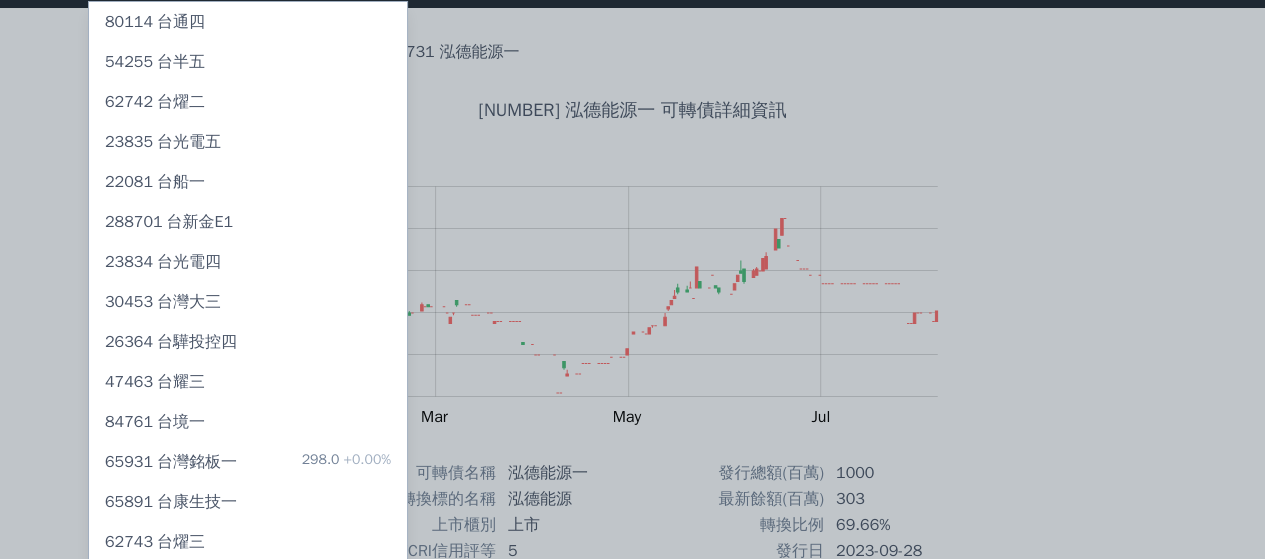 scroll, scrollTop: 0, scrollLeft: 0, axis: both 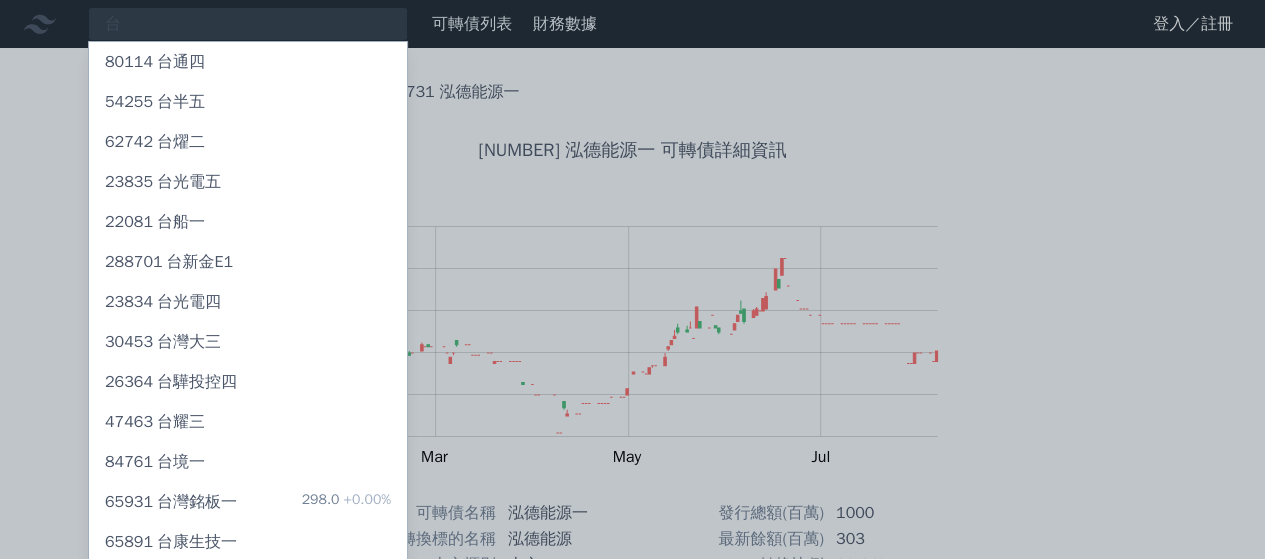 click at bounding box center (632, 279) 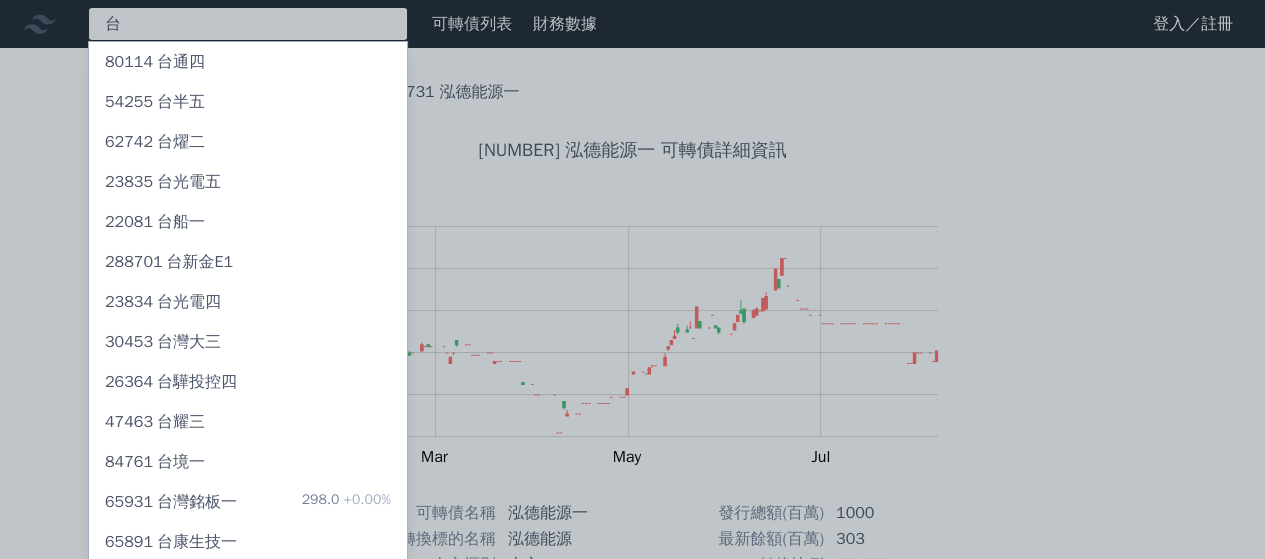 click on "台
[NUMBER] 台通四
[NUMBER] 台半五
[NUMBER] 台燿二
[NUMBER] 台光電五
[NUMBER] 台船一
[NUMBER] 台新金E1
[NUMBER] 台光電四
[NUMBER] 台灣大三
[NUMBER] 台驊投控四
[NUMBER] 台耀三
[NUMBER] 台境一
[NUMBER] 台灣銘板一
[PRICE] +[PERCENT]%
[NUMBER] 台康生技一" at bounding box center [248, 24] 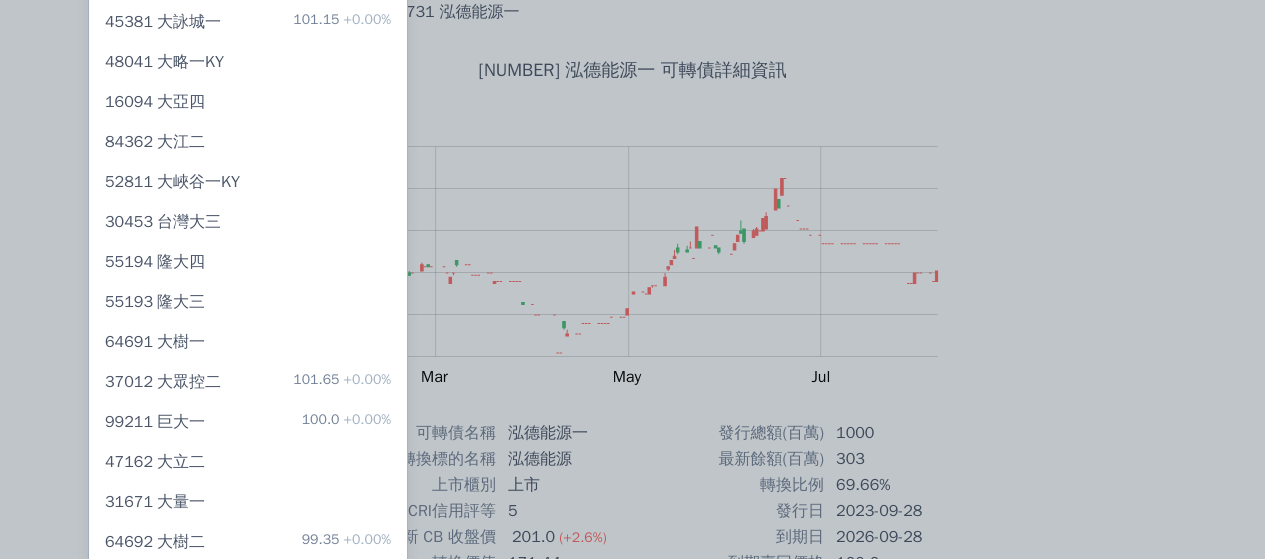 scroll, scrollTop: 120, scrollLeft: 0, axis: vertical 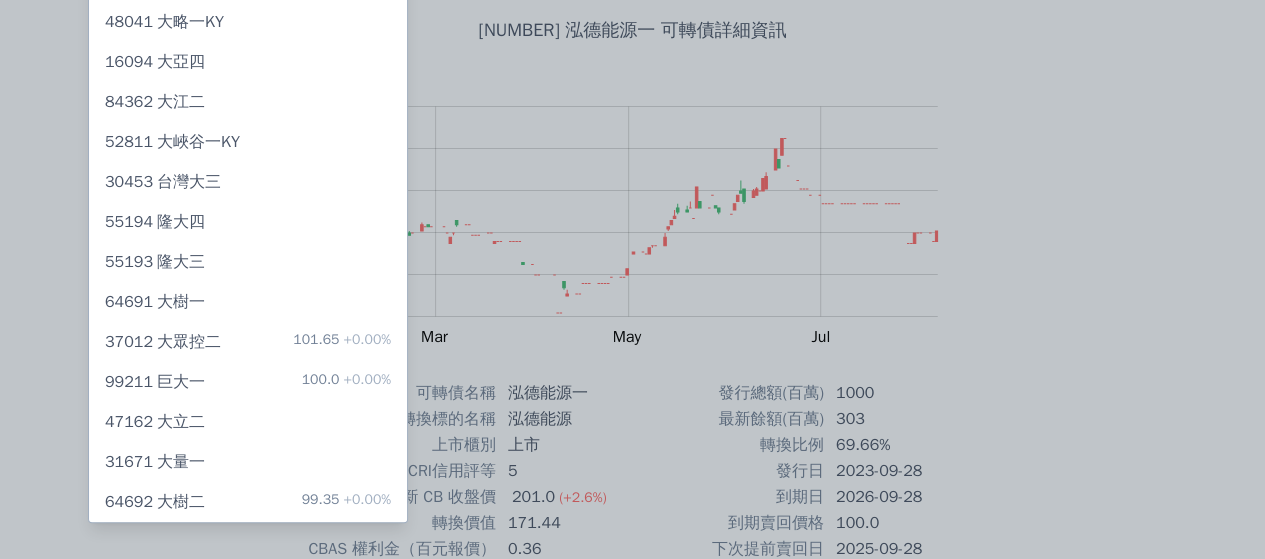 type on "大" 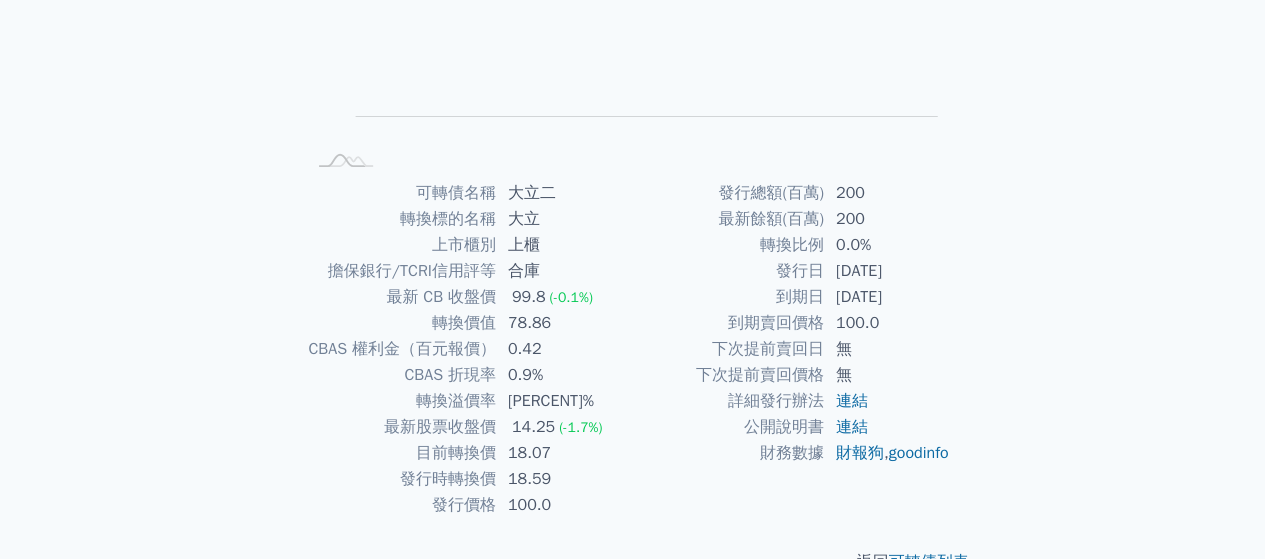 scroll, scrollTop: 366, scrollLeft: 0, axis: vertical 